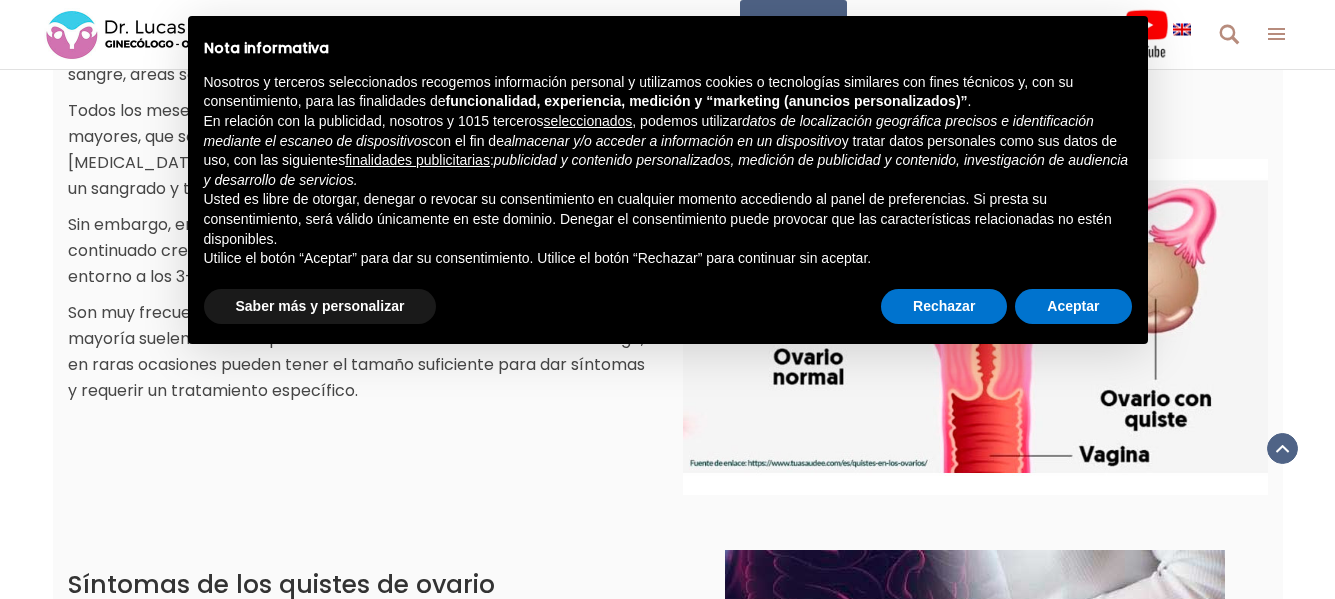 scroll, scrollTop: 1100, scrollLeft: 0, axis: vertical 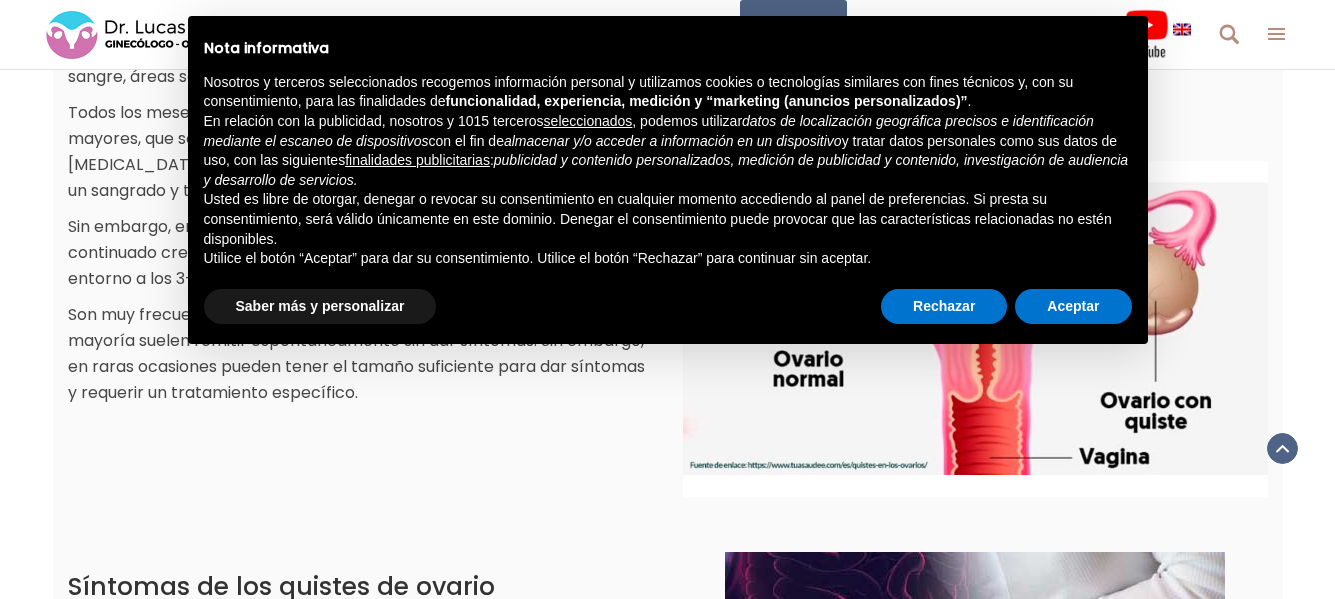 drag, startPoint x: 601, startPoint y: 454, endPoint x: 522, endPoint y: 451, distance: 79.05694 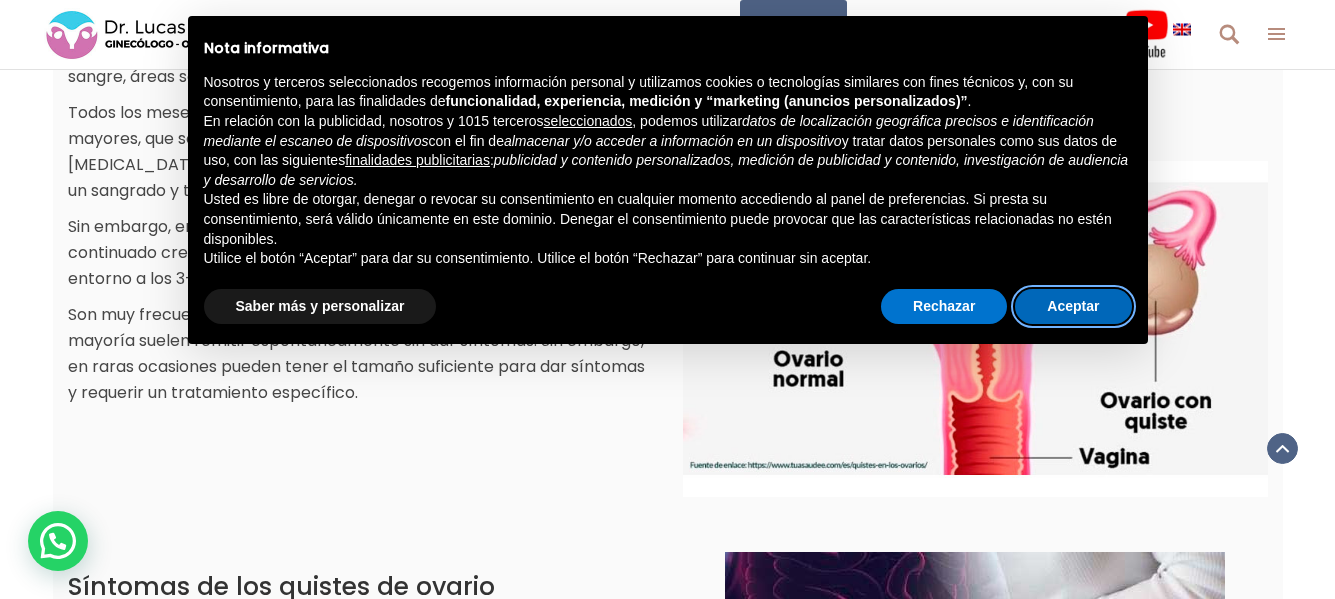 click on "Aceptar" at bounding box center (1073, 307) 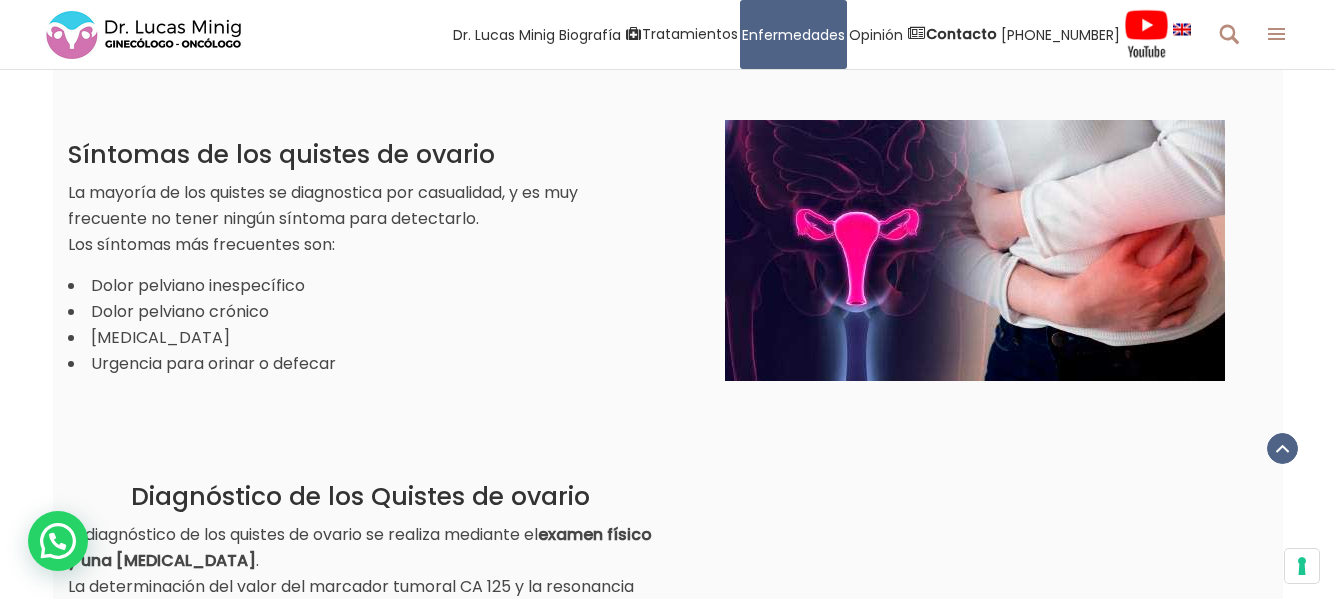 scroll, scrollTop: 1527, scrollLeft: 0, axis: vertical 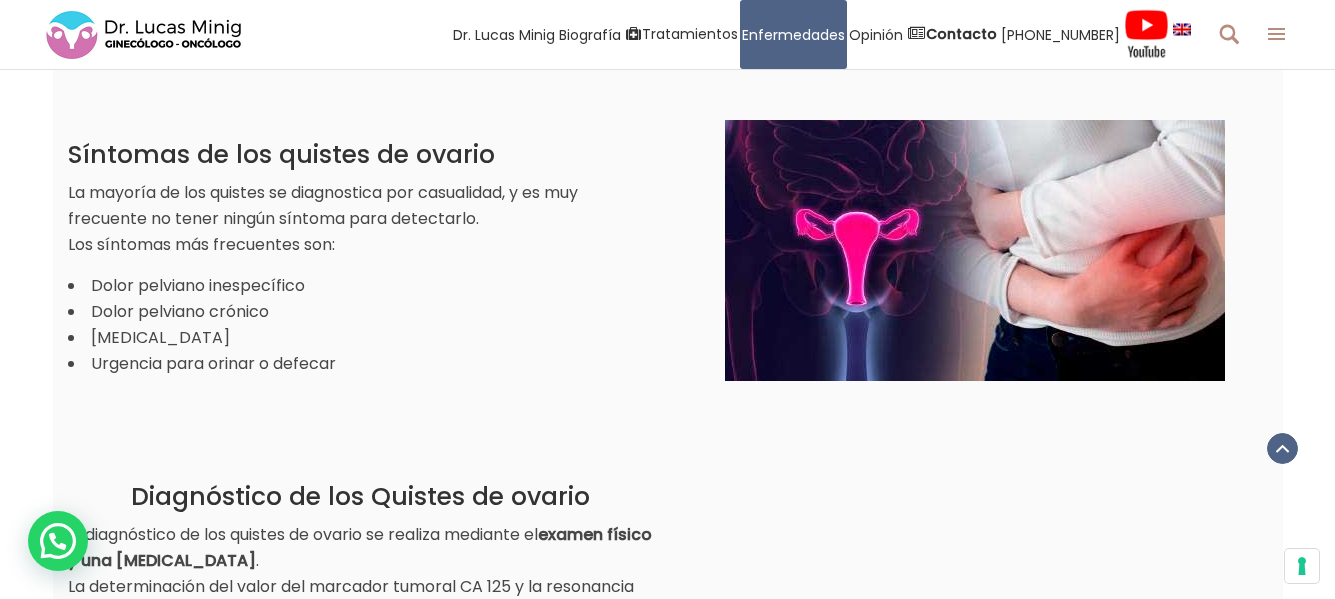 click at bounding box center [975, 250] 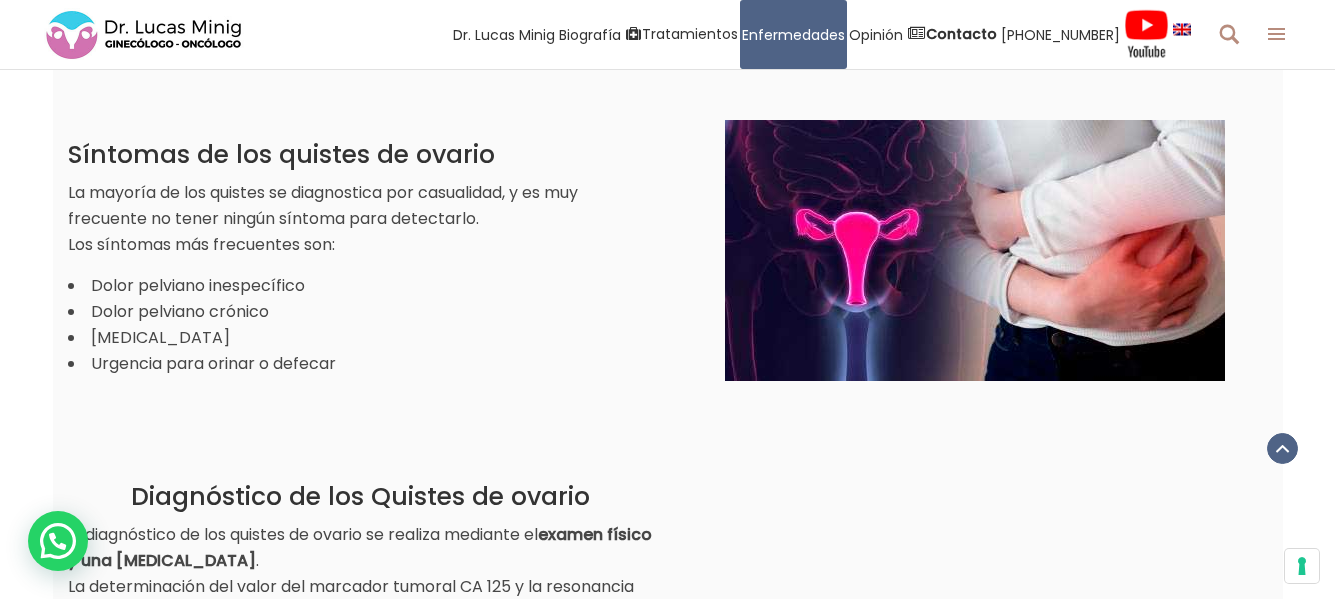 click at bounding box center [975, 250] 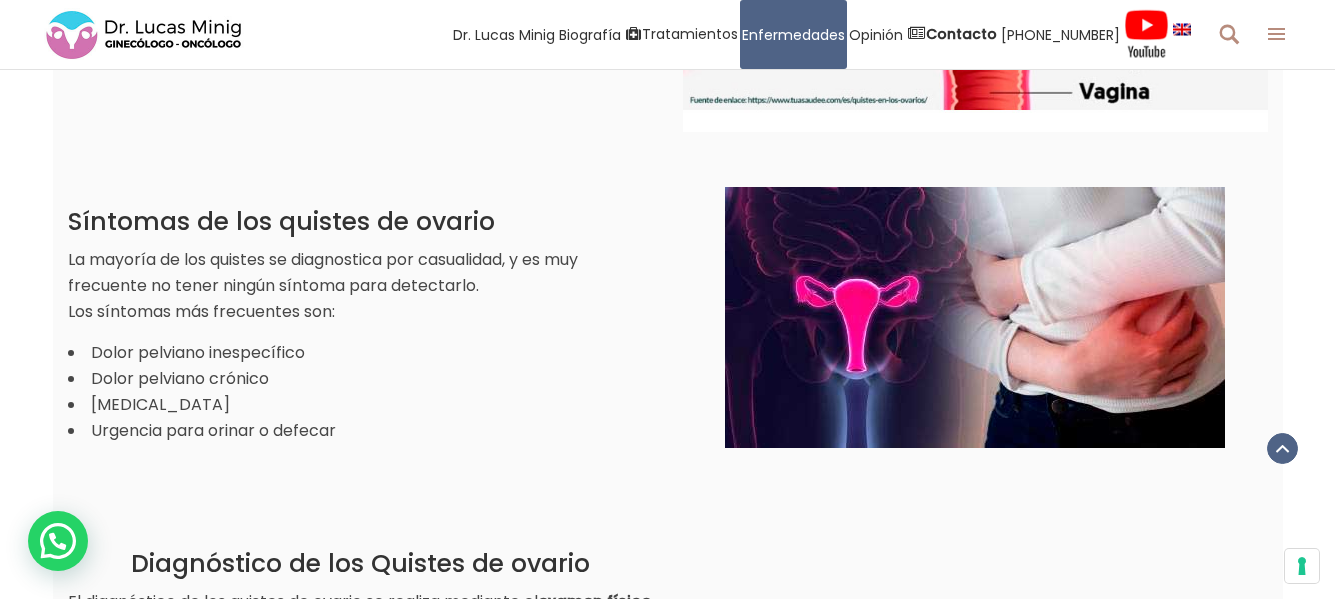 scroll, scrollTop: 1457, scrollLeft: 0, axis: vertical 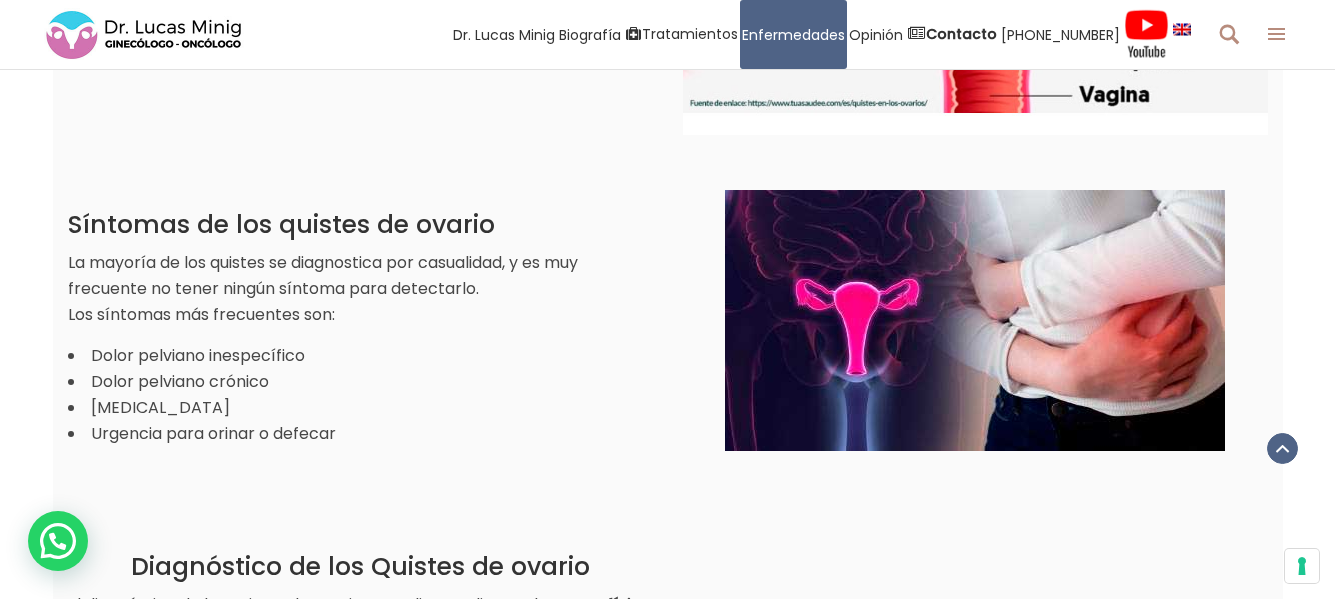 click at bounding box center (975, 320) 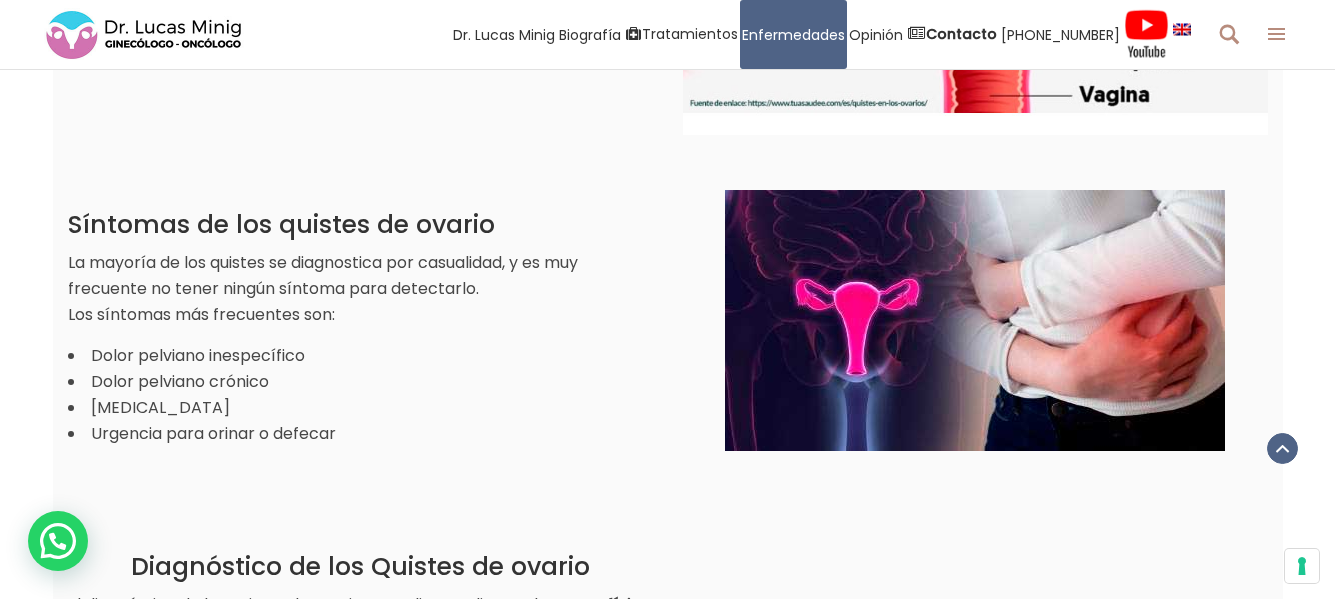 click at bounding box center (975, 320) 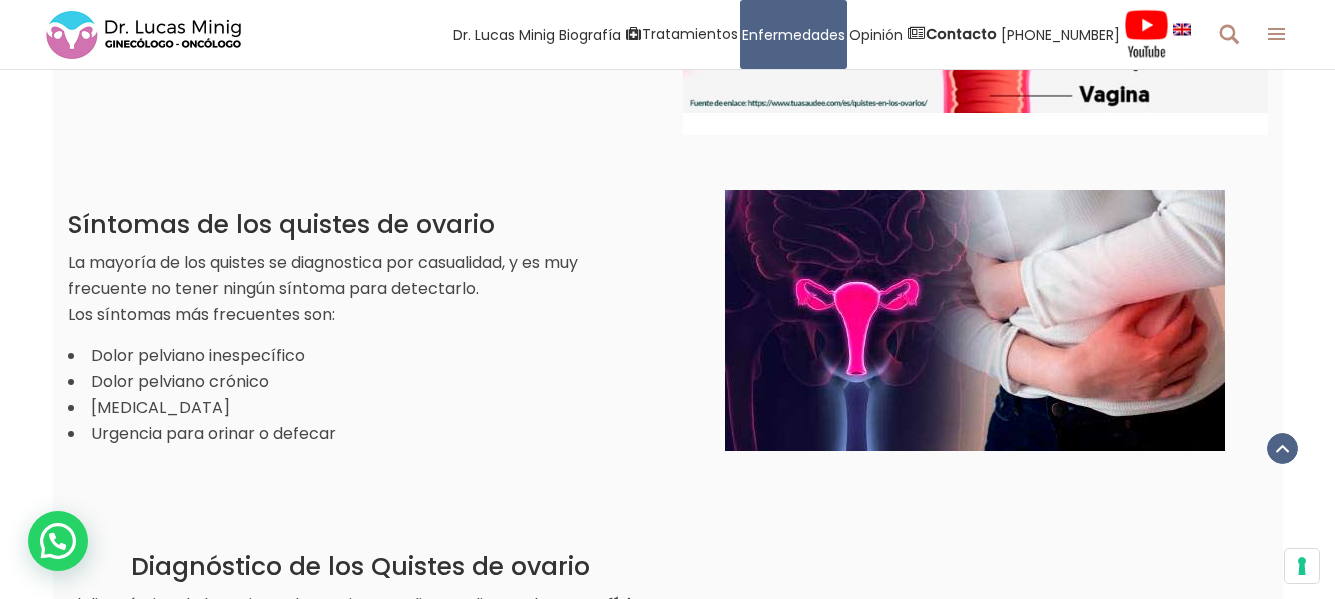 click at bounding box center (975, 320) 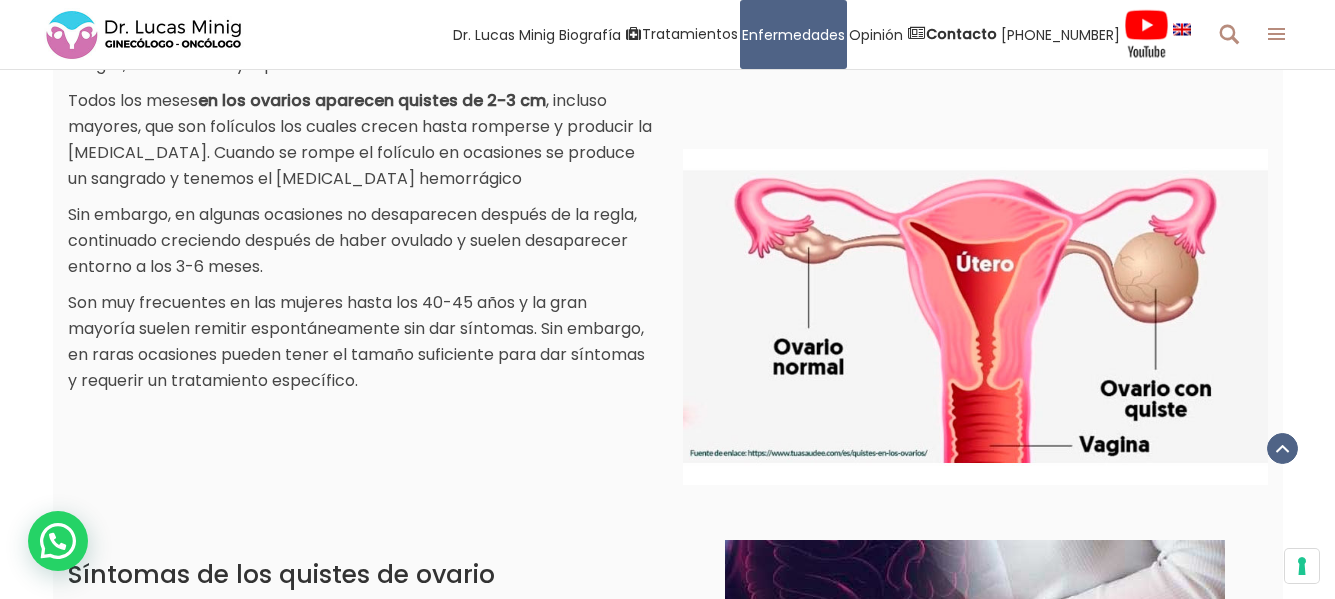 scroll, scrollTop: 1278, scrollLeft: 0, axis: vertical 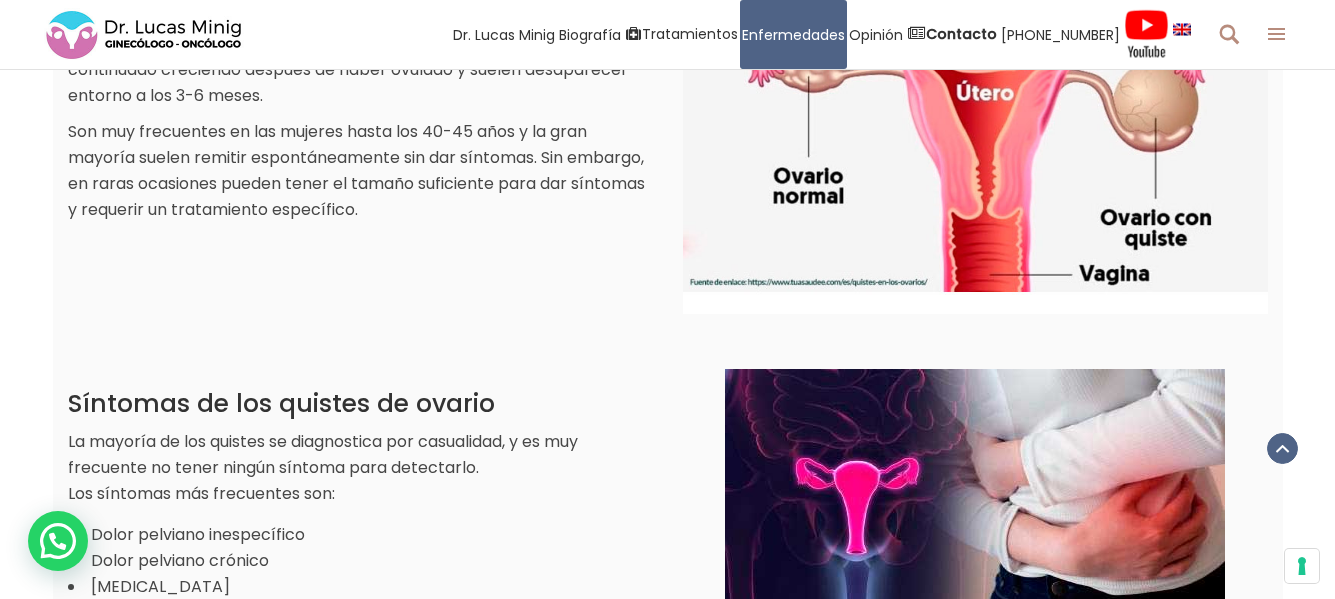 drag, startPoint x: 1082, startPoint y: 284, endPoint x: 1153, endPoint y: 423, distance: 156.08331 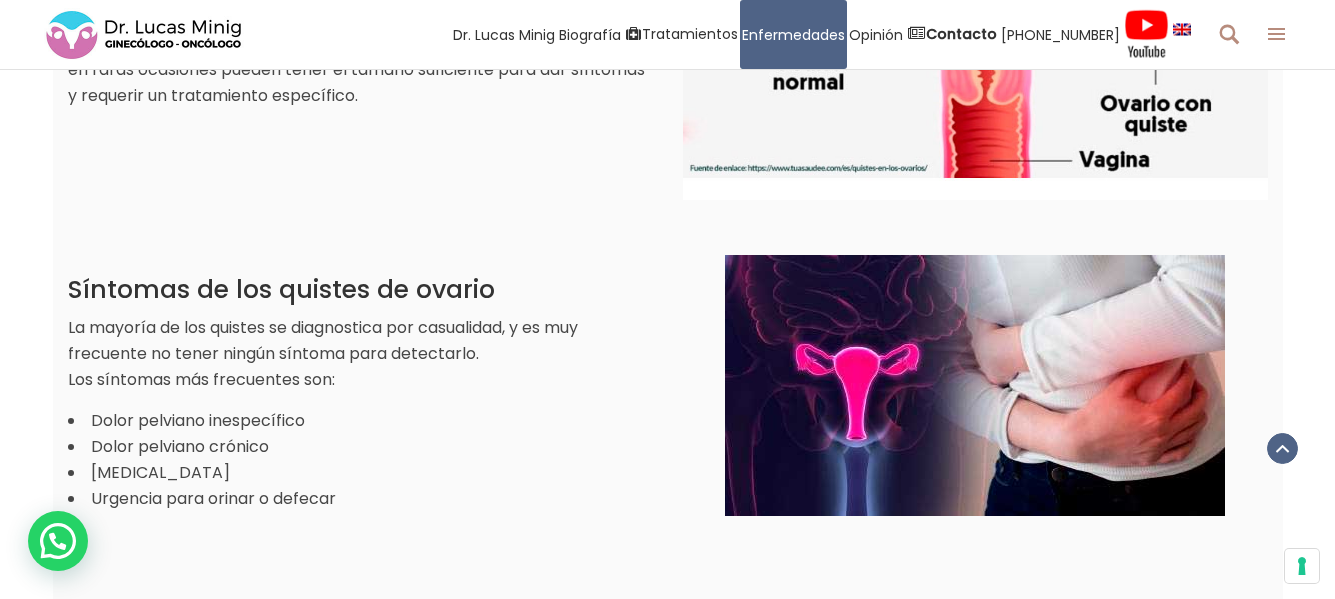 scroll, scrollTop: 1391, scrollLeft: 0, axis: vertical 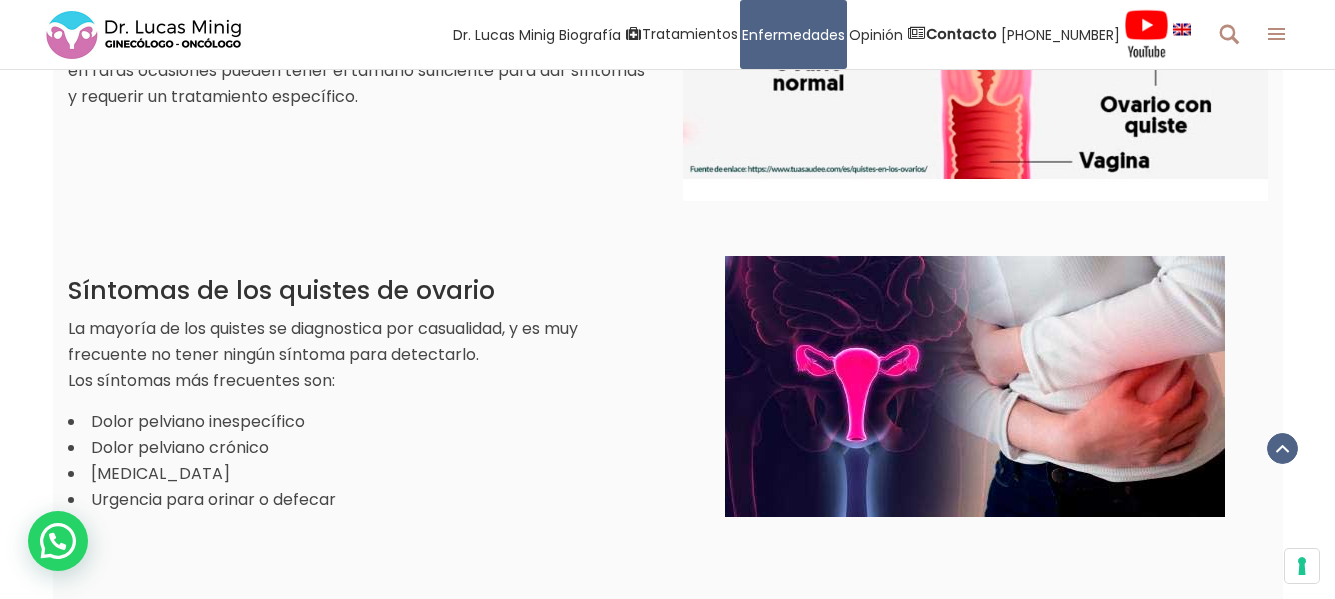 click at bounding box center [975, 386] 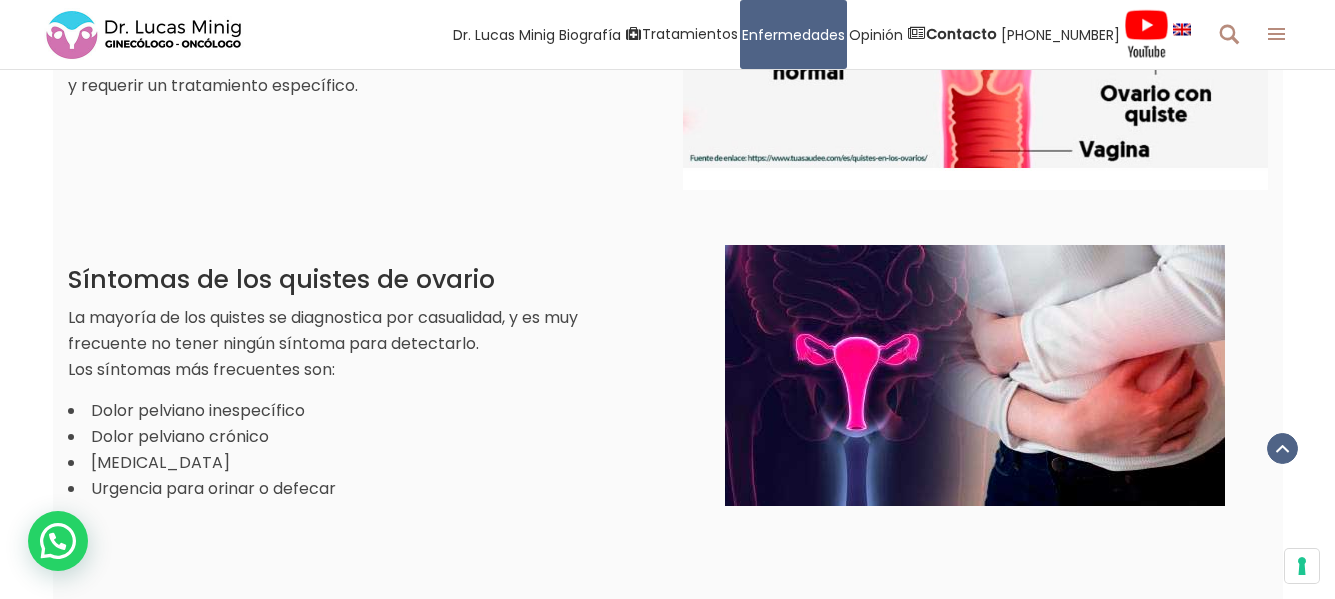 scroll, scrollTop: 1406, scrollLeft: 0, axis: vertical 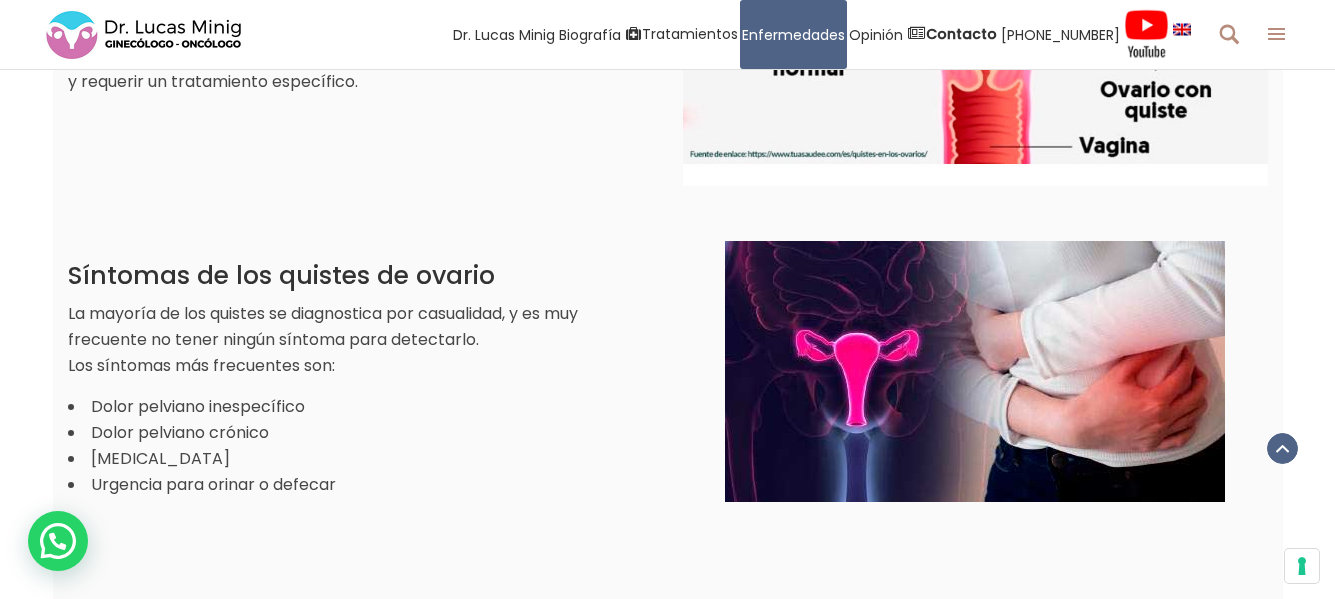 click at bounding box center [975, 371] 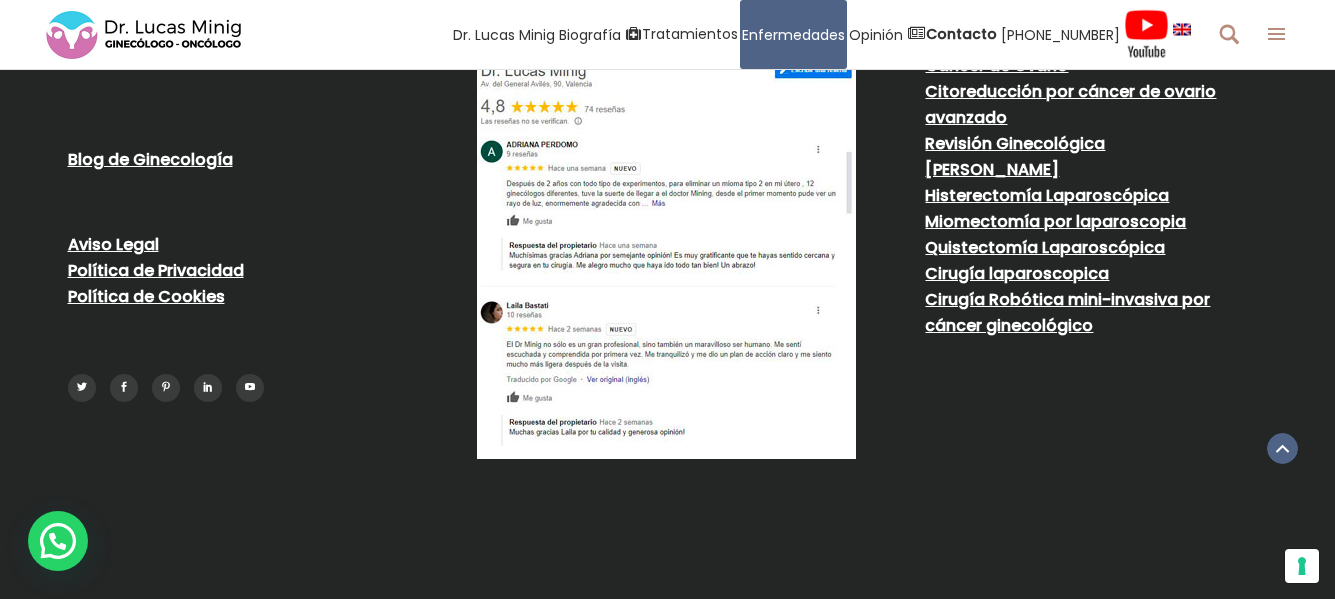 scroll, scrollTop: 8619, scrollLeft: 0, axis: vertical 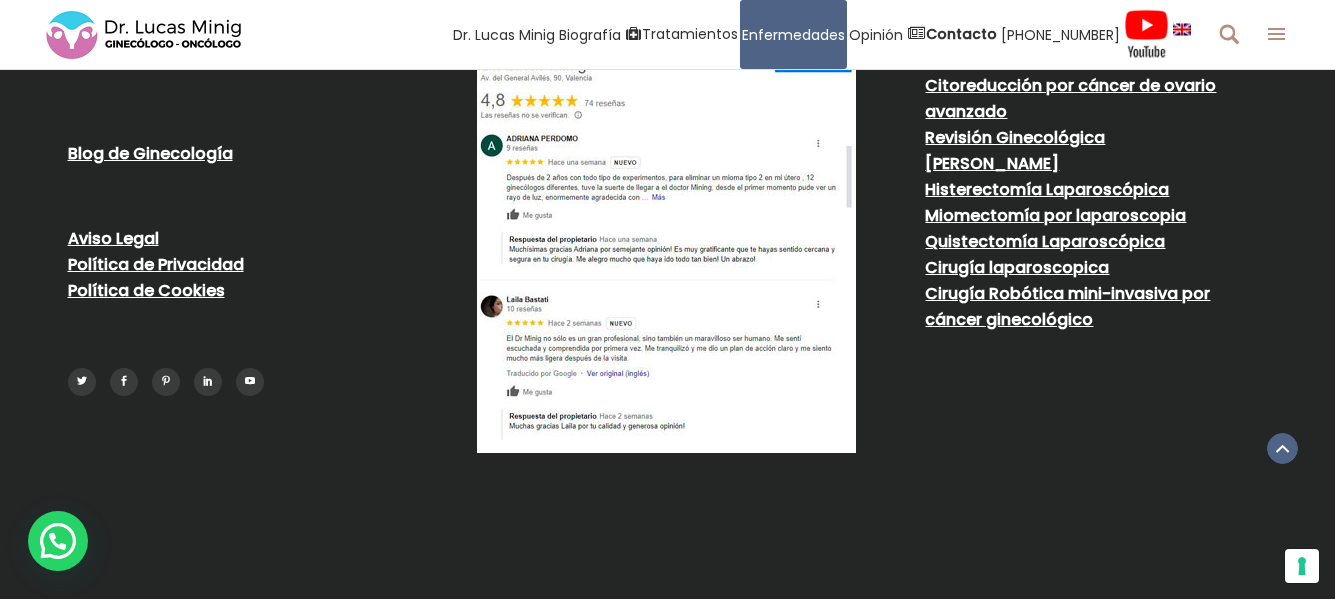 click on "2023 Dr. Lucas Minig ©  Agencia365  -  Posicionamiento SEO  -  Diseño Web" at bounding box center [668, 651] 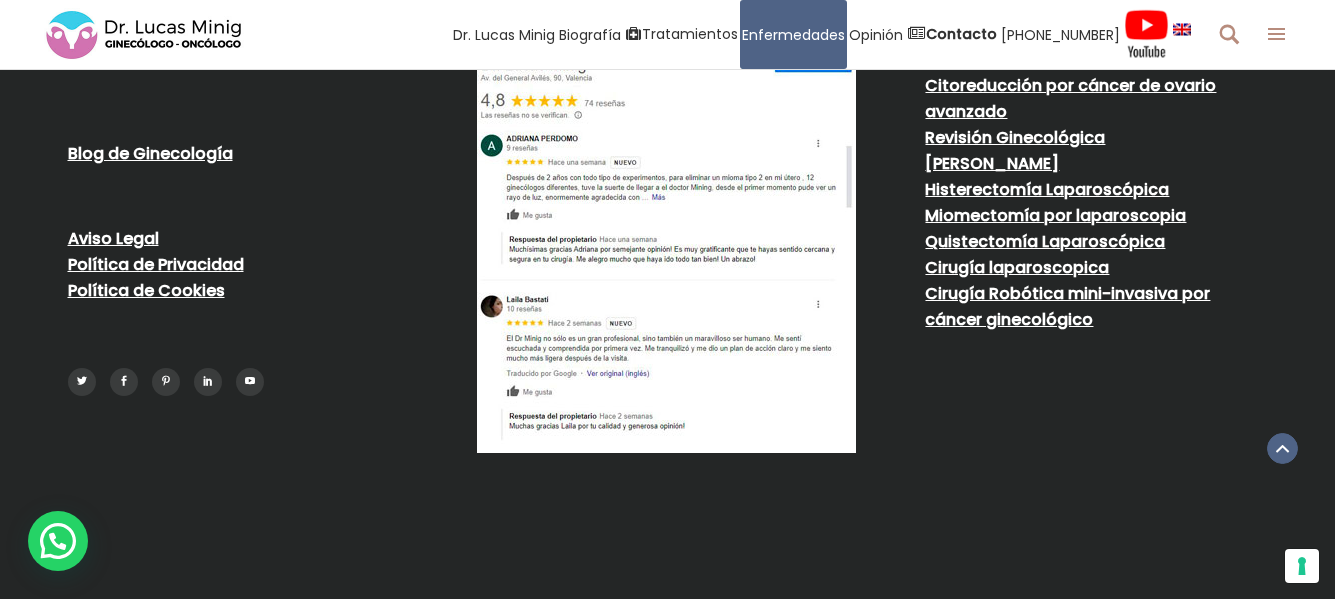 drag, startPoint x: 426, startPoint y: 552, endPoint x: 511, endPoint y: 548, distance: 85.09406 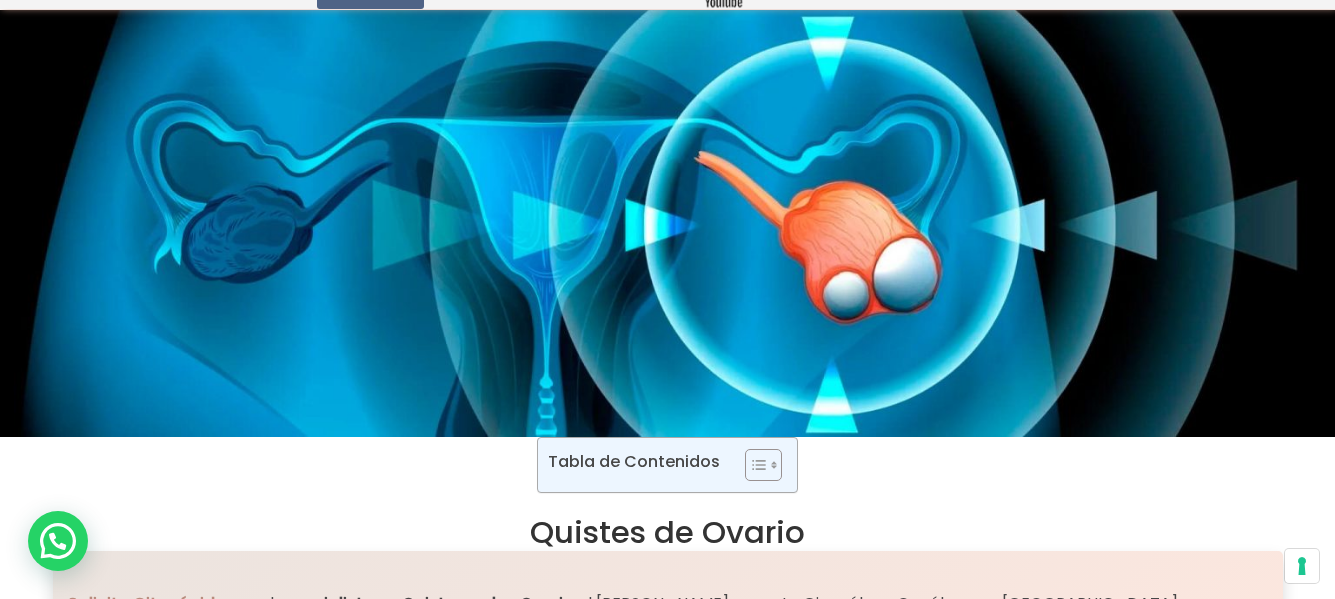 scroll, scrollTop: 0, scrollLeft: 0, axis: both 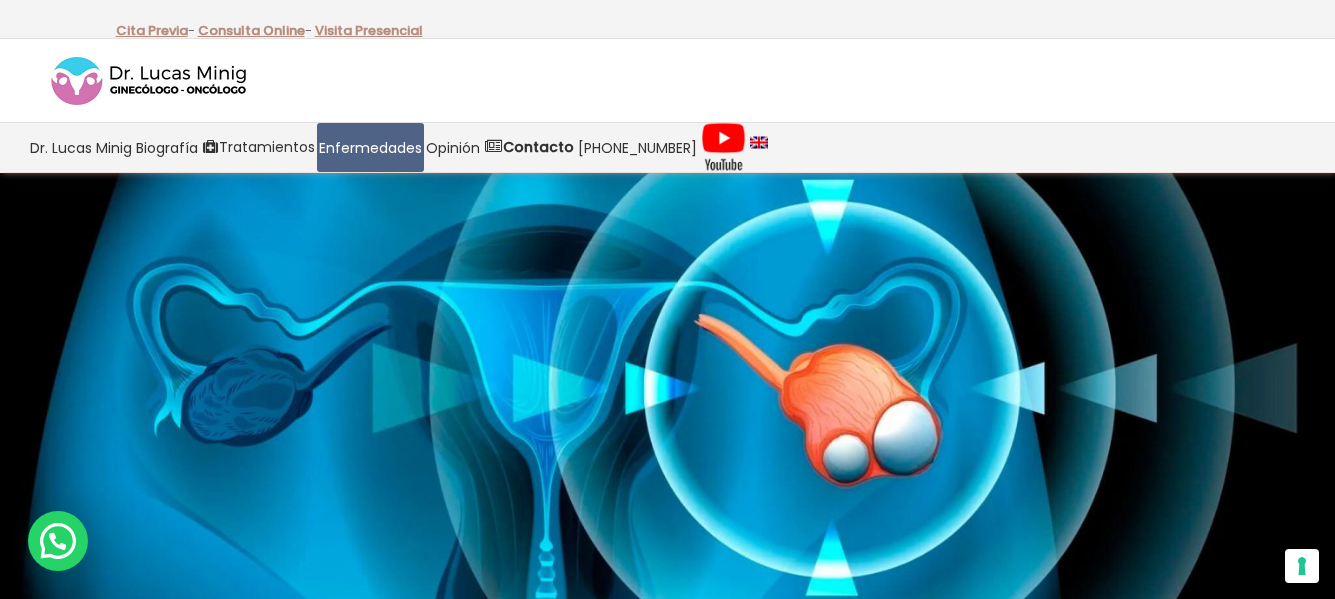 click at bounding box center [149, 81] 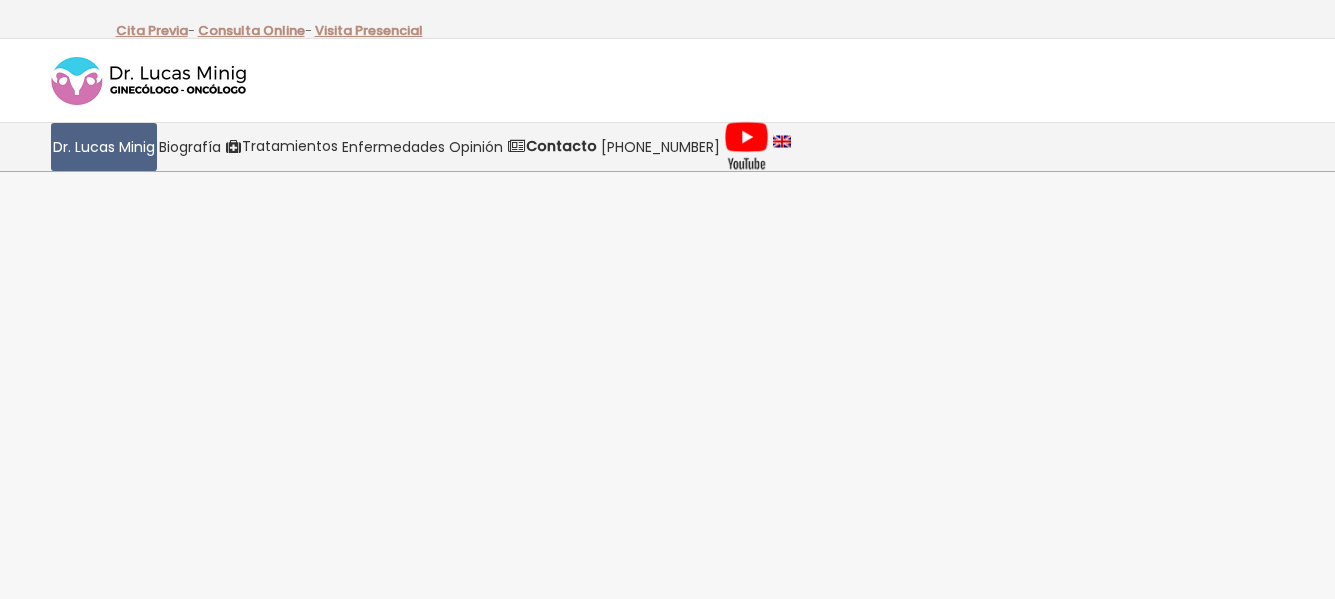 scroll, scrollTop: 0, scrollLeft: 0, axis: both 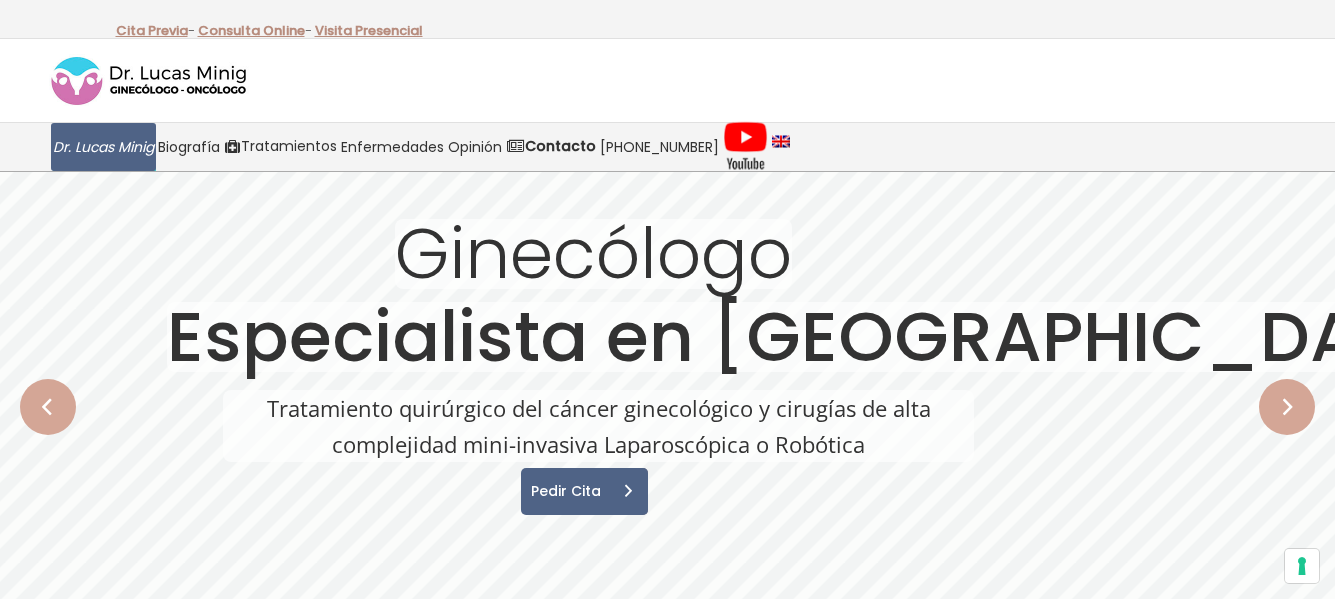 click on "Dr. Lucas Minig" at bounding box center (103, 147) 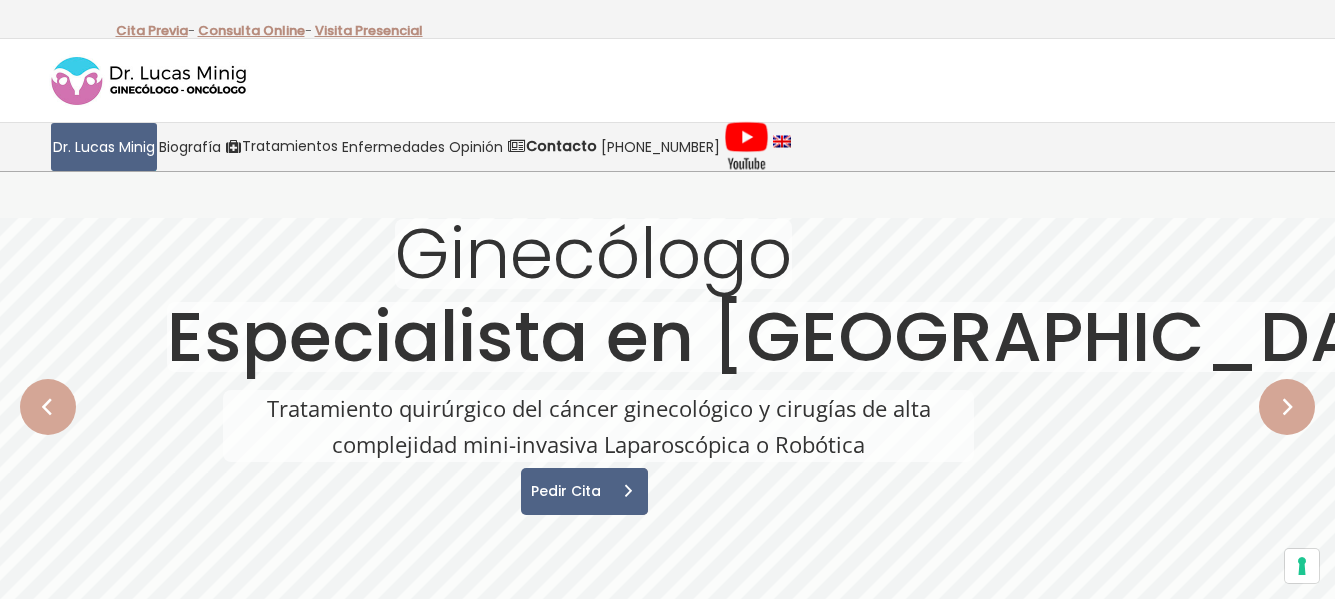 scroll, scrollTop: 531, scrollLeft: 0, axis: vertical 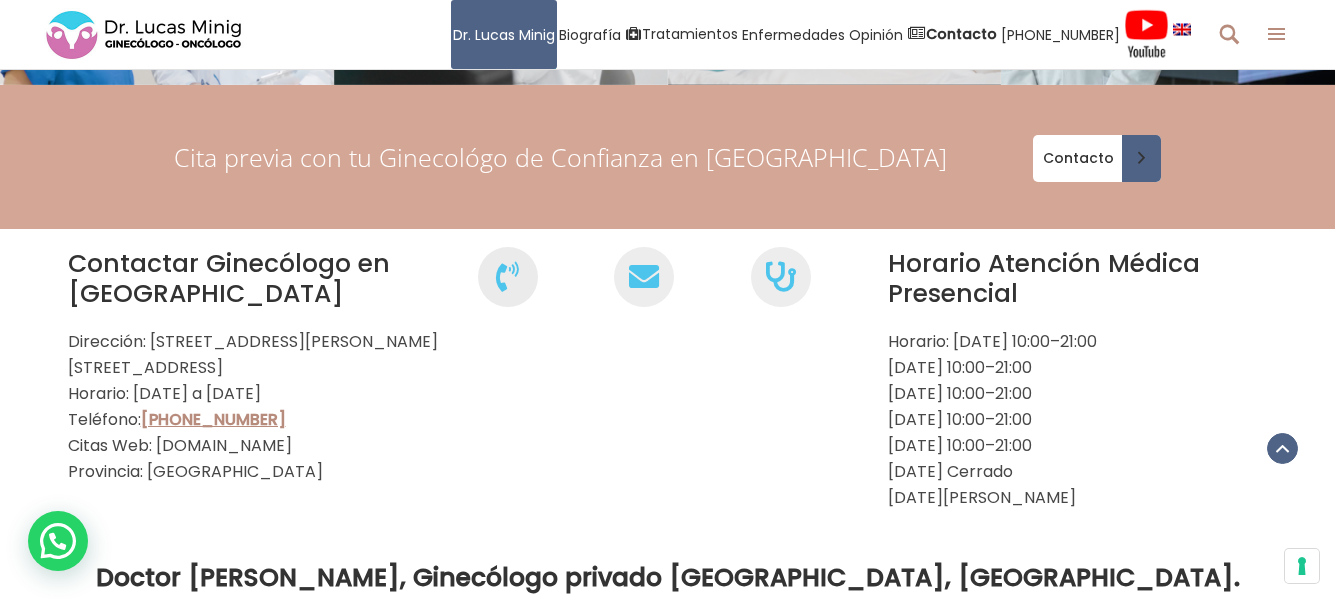 click on "Doctor [PERSON_NAME], Ginecólogo privado [GEOGRAPHIC_DATA], [GEOGRAPHIC_DATA]." at bounding box center [668, 577] 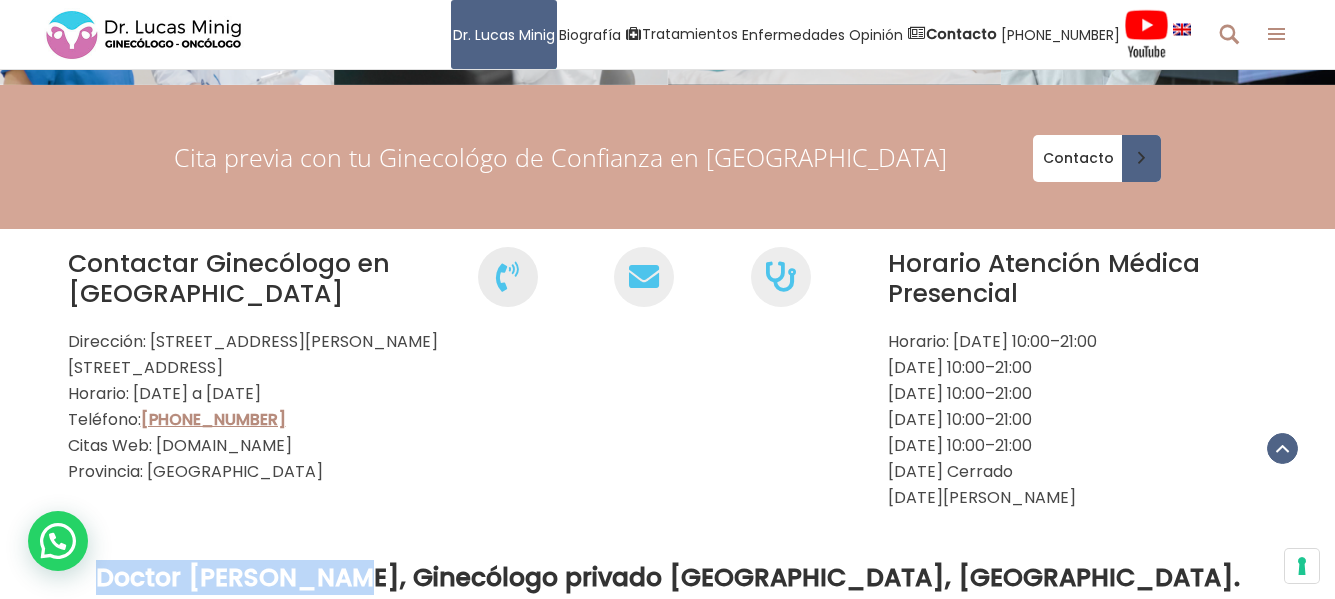 drag, startPoint x: 306, startPoint y: 429, endPoint x: 501, endPoint y: 432, distance: 195.02307 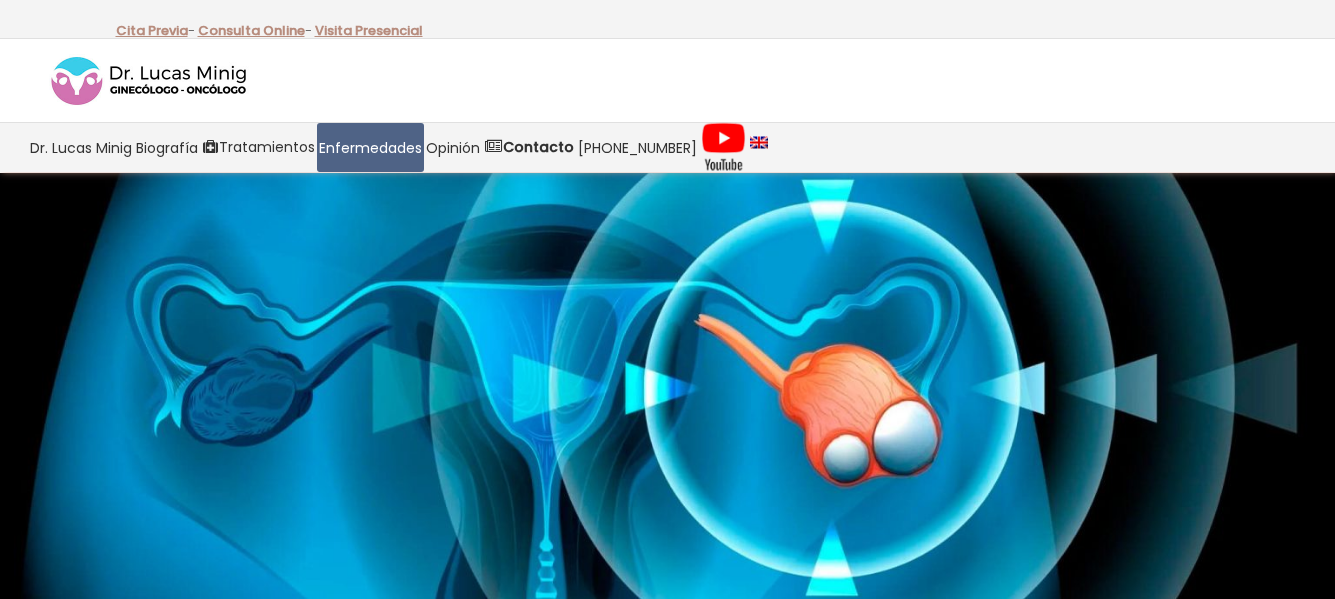 scroll, scrollTop: 0, scrollLeft: 0, axis: both 